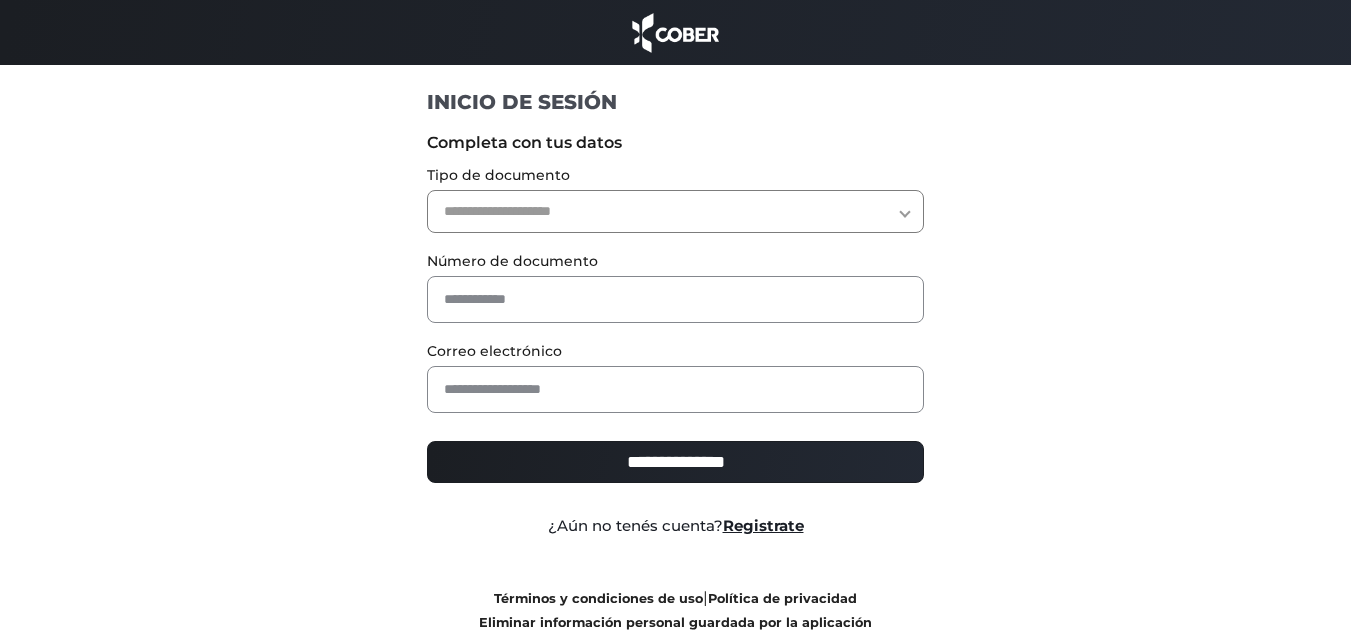 click on "**********" at bounding box center (675, 211) 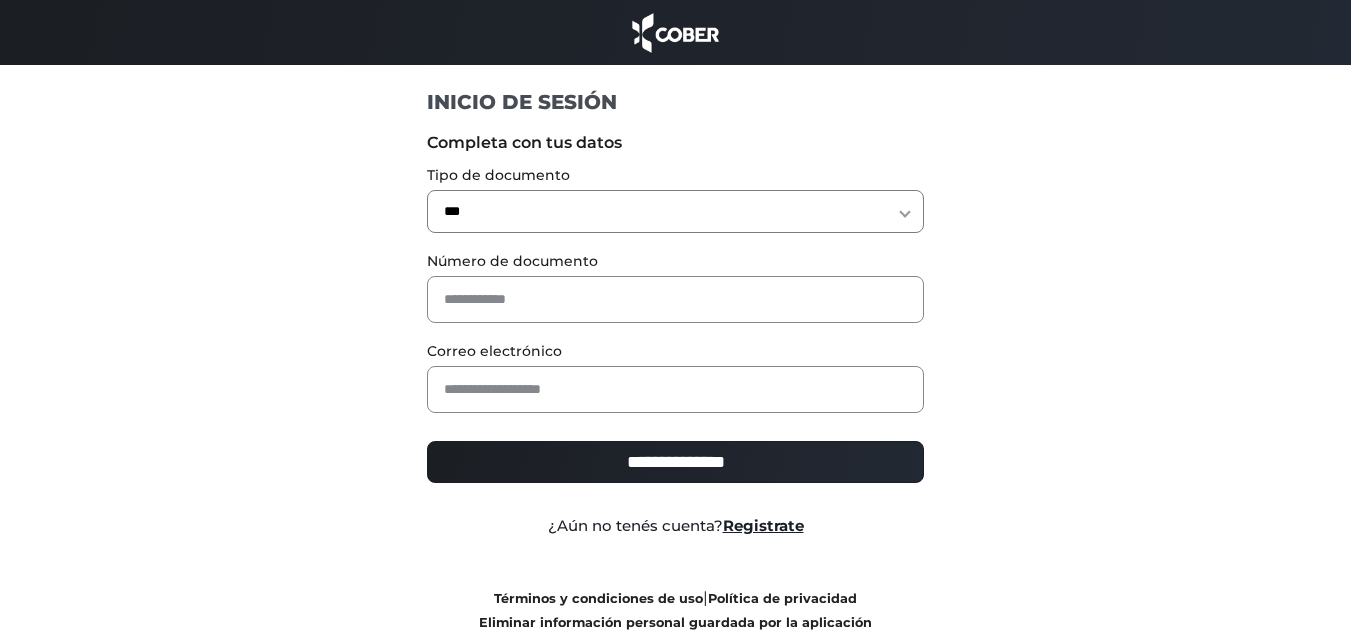 click on "**********" at bounding box center (675, 211) 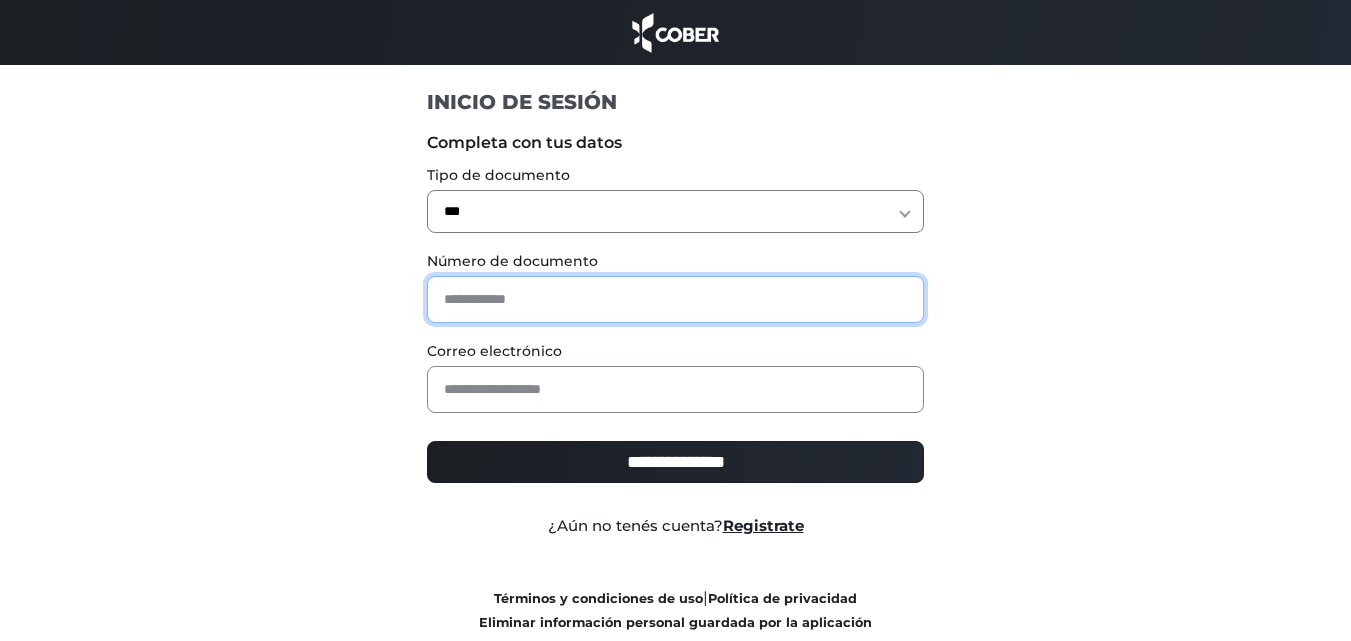 click at bounding box center (675, 299) 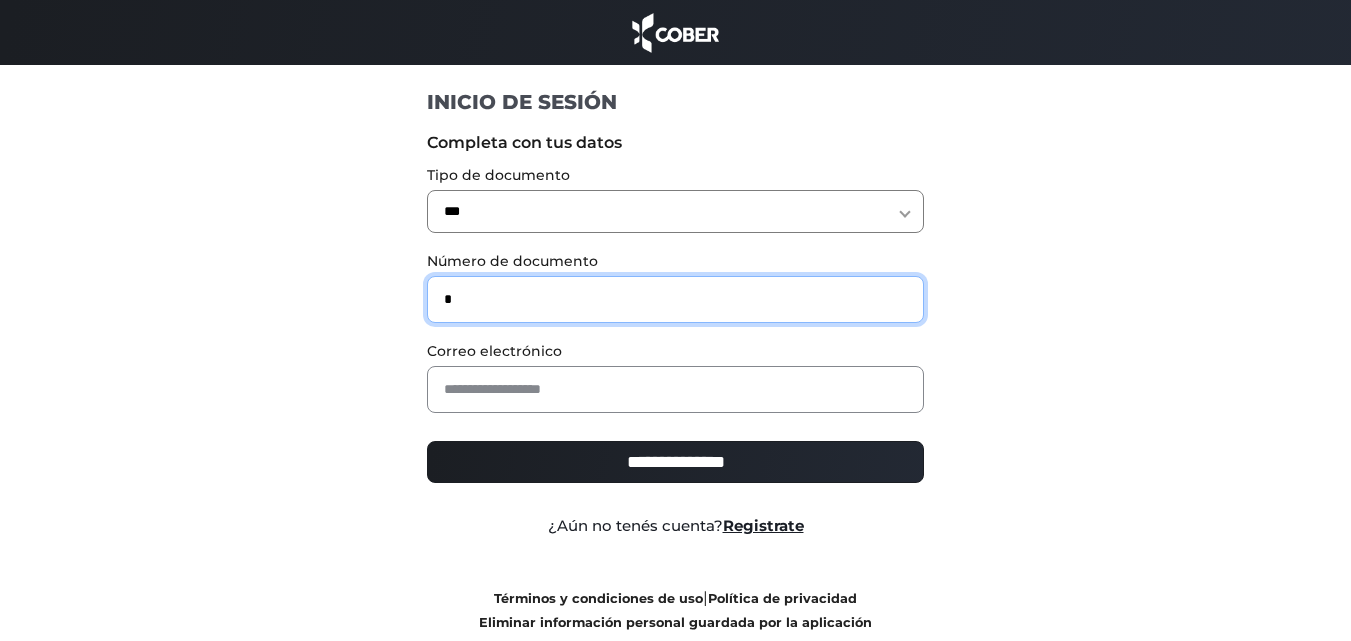type on "*" 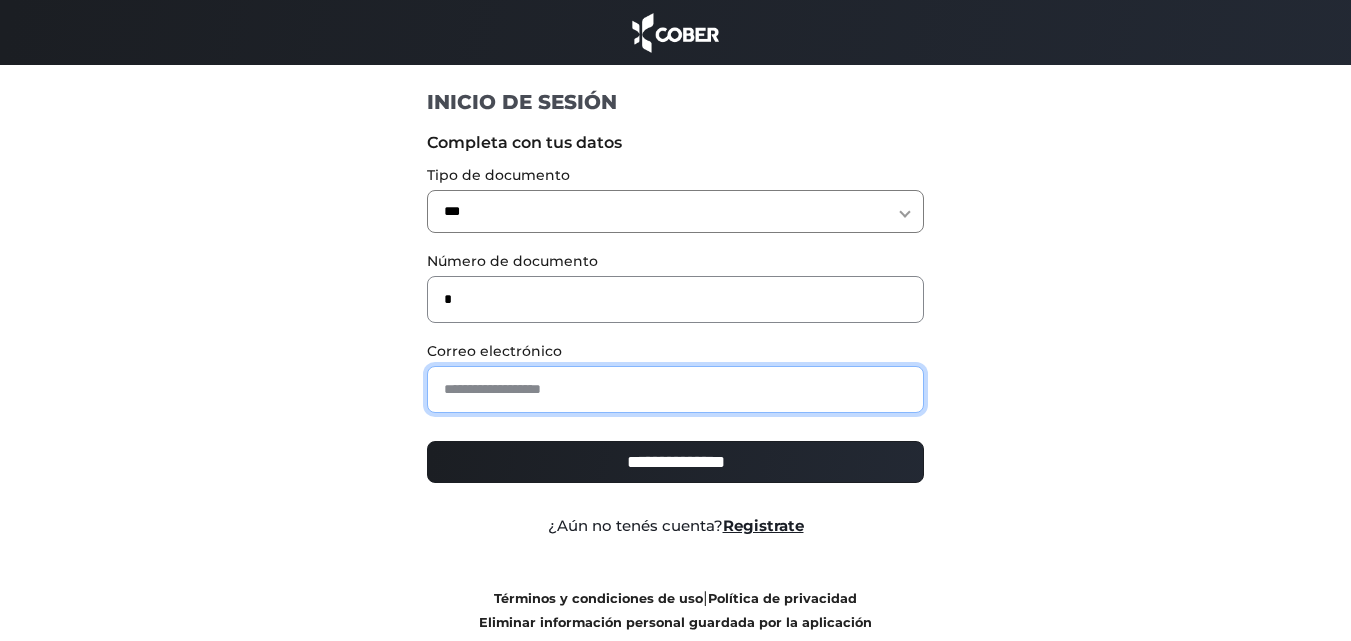 click at bounding box center (675, 389) 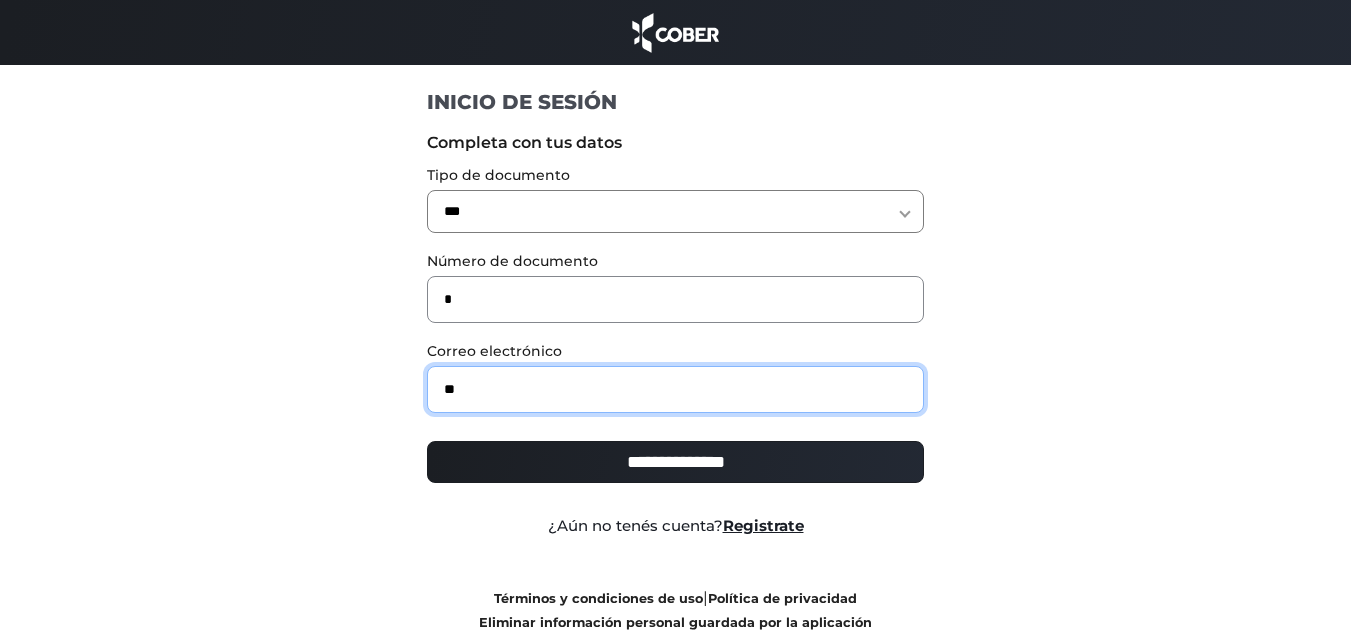 type on "**********" 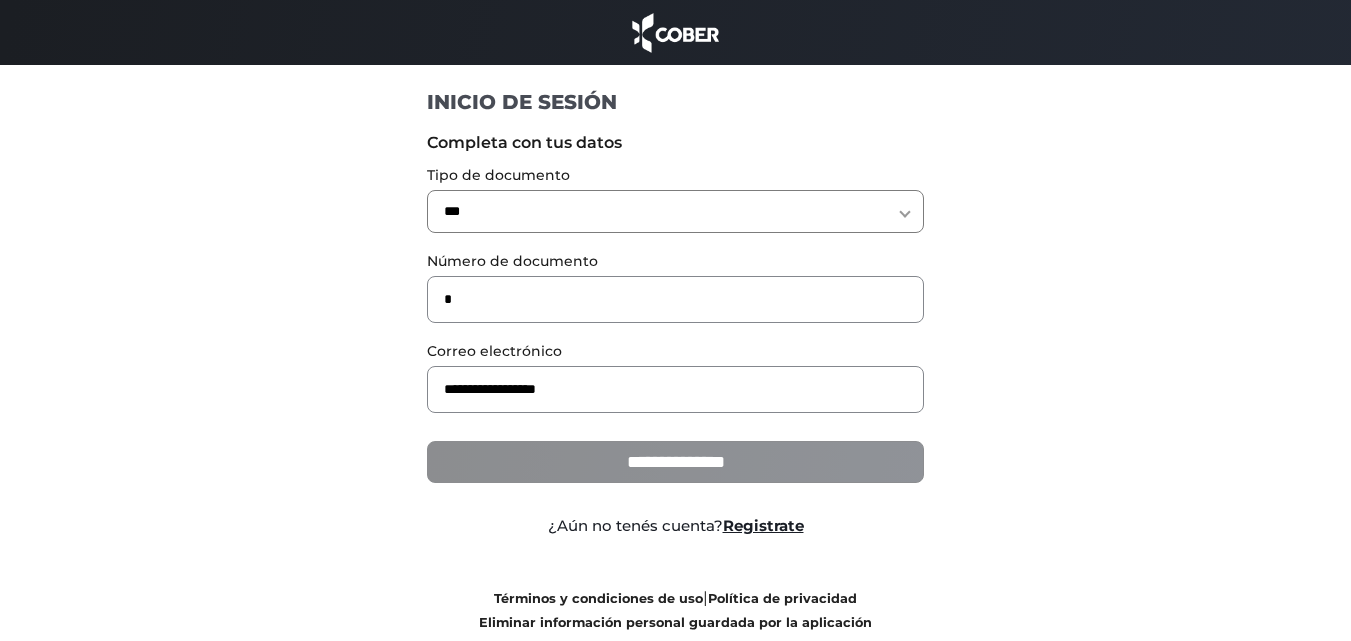 click on "**********" at bounding box center [675, 462] 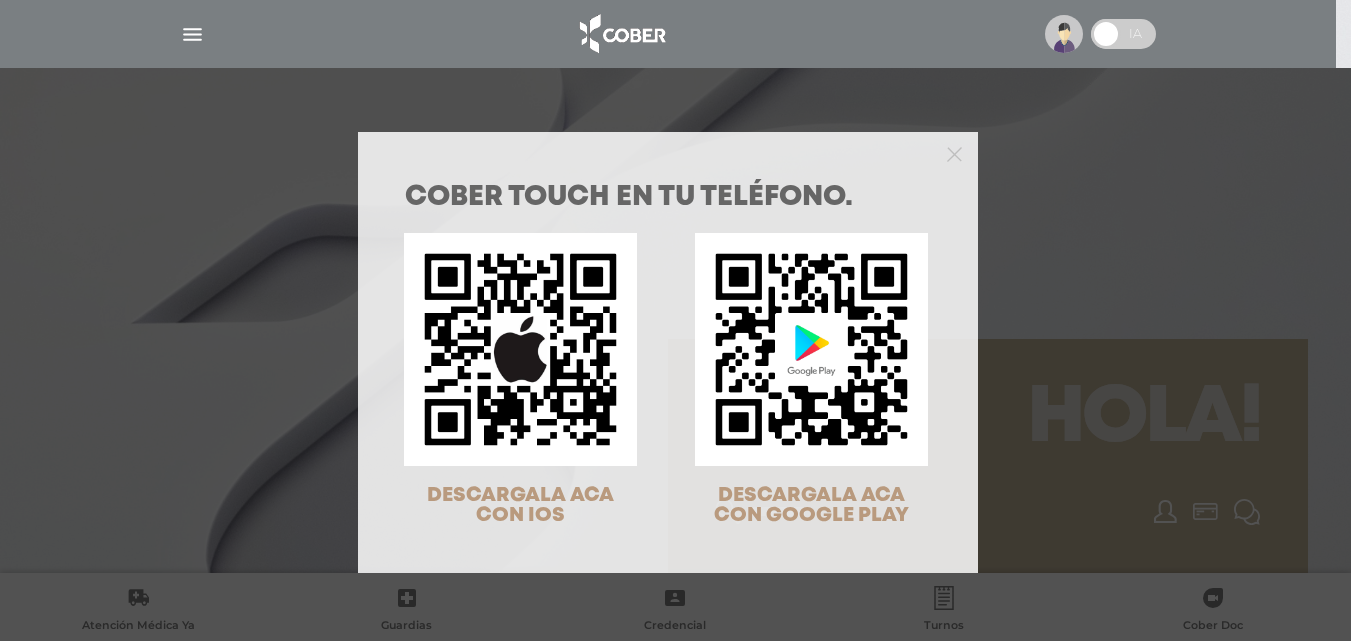 scroll, scrollTop: 0, scrollLeft: 0, axis: both 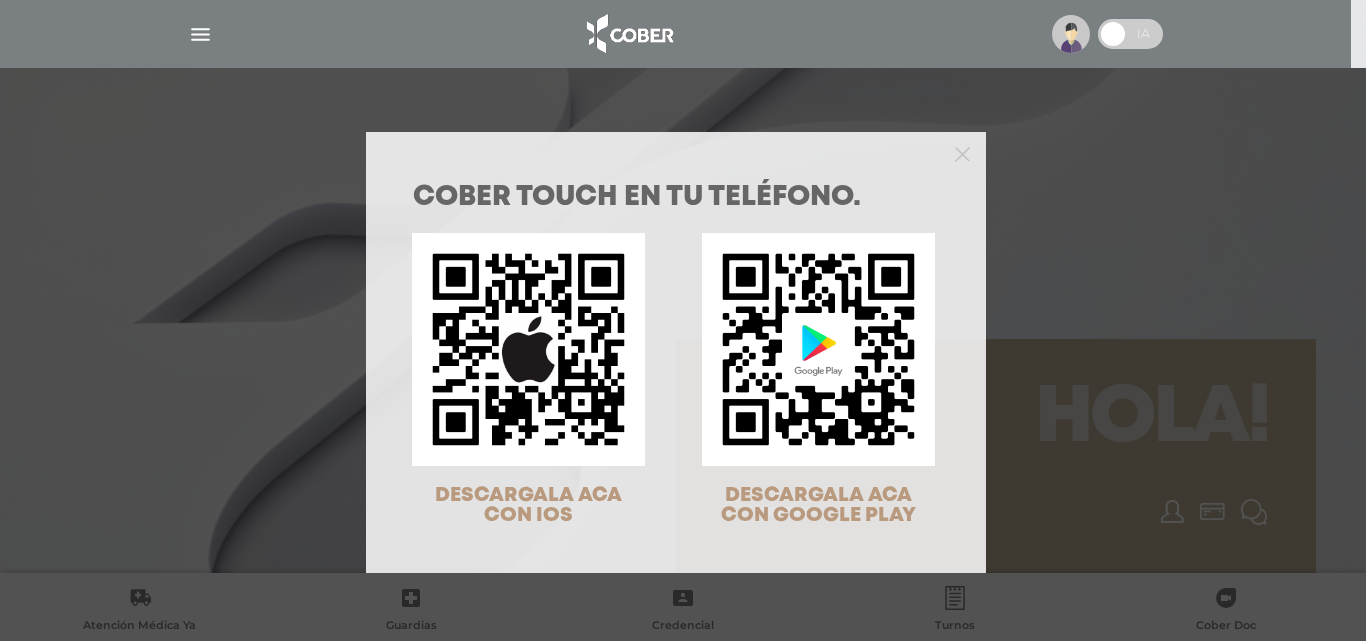 click on "COBER TOUCH en tu teléfono.
DESCARGALA ACA CON IOS
DESCARGALA ACA CON GOOGLE PLAY" at bounding box center (683, 320) 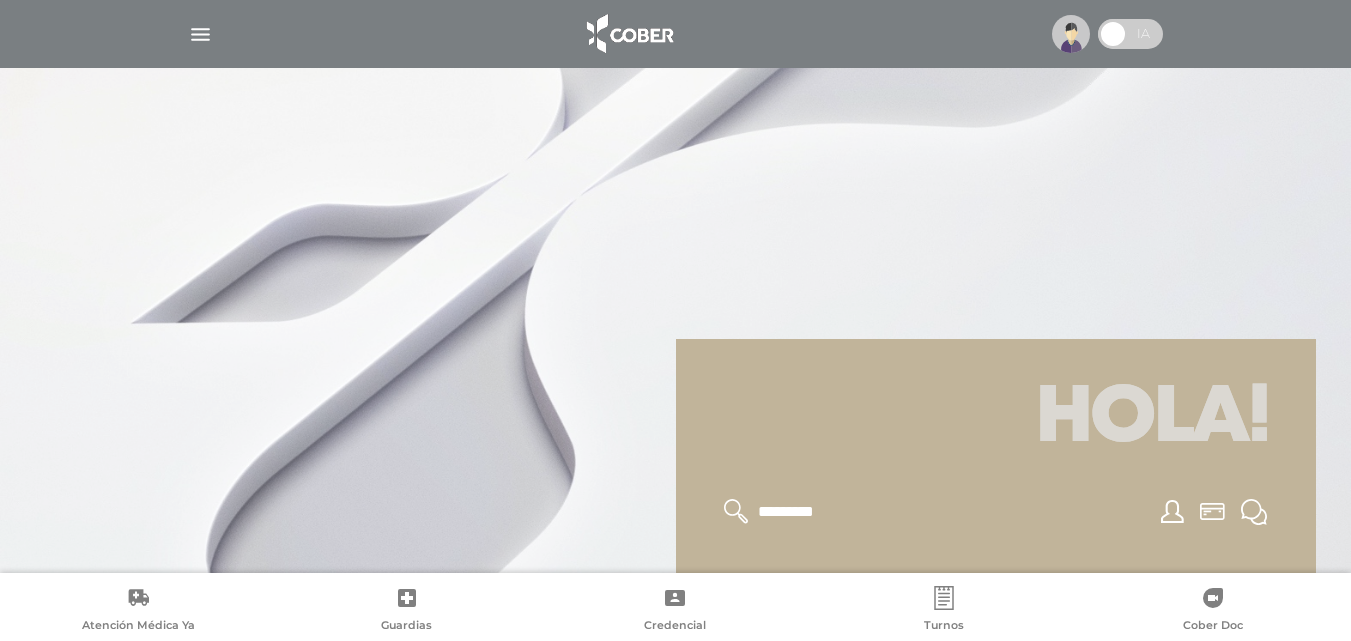 click at bounding box center (676, 34) 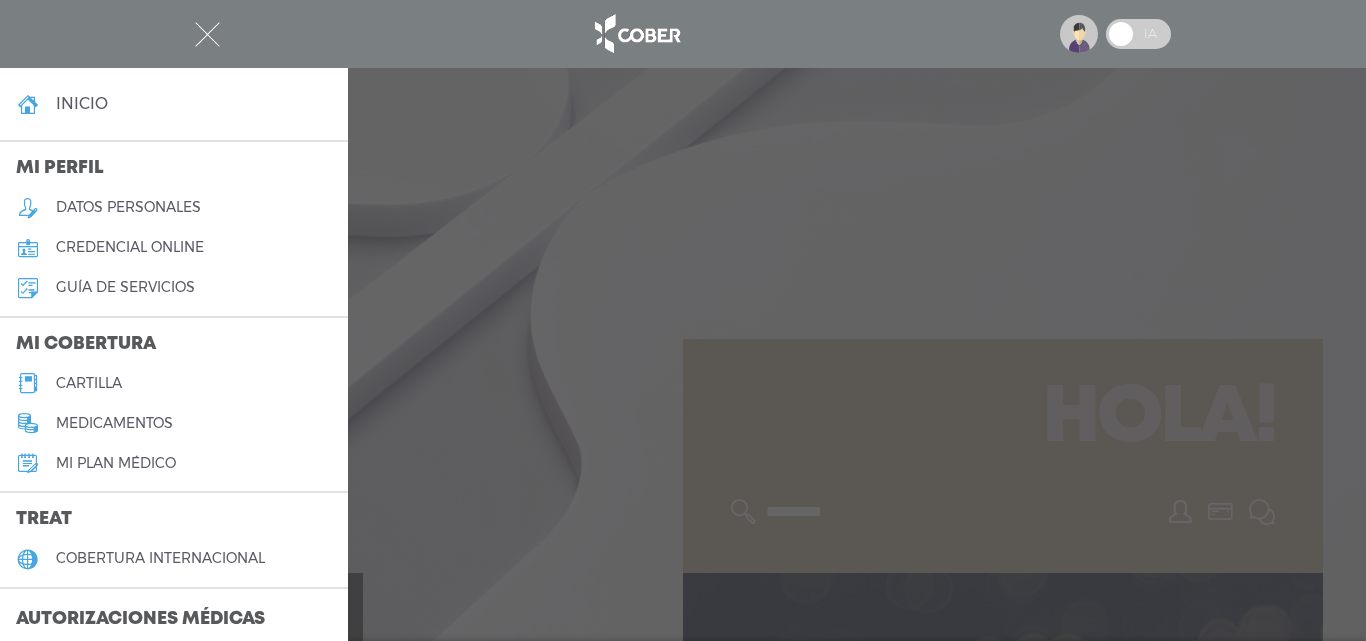 click on "cartilla" at bounding box center [89, 383] 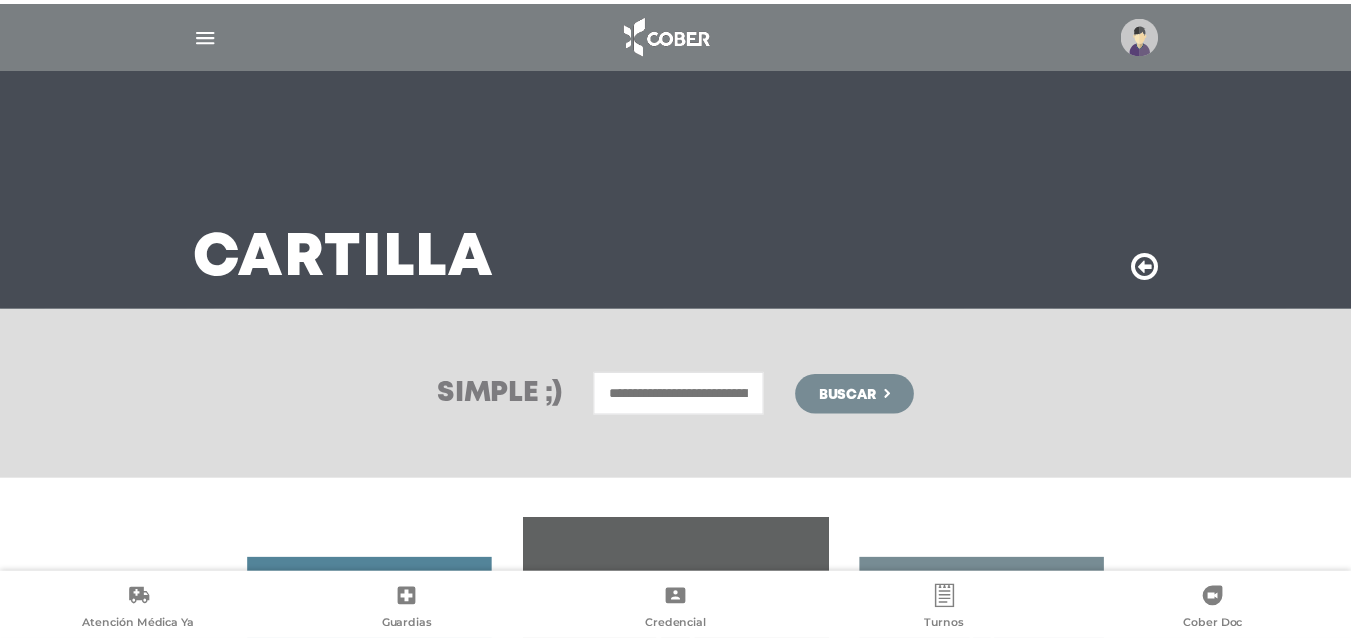 scroll, scrollTop: 0, scrollLeft: 0, axis: both 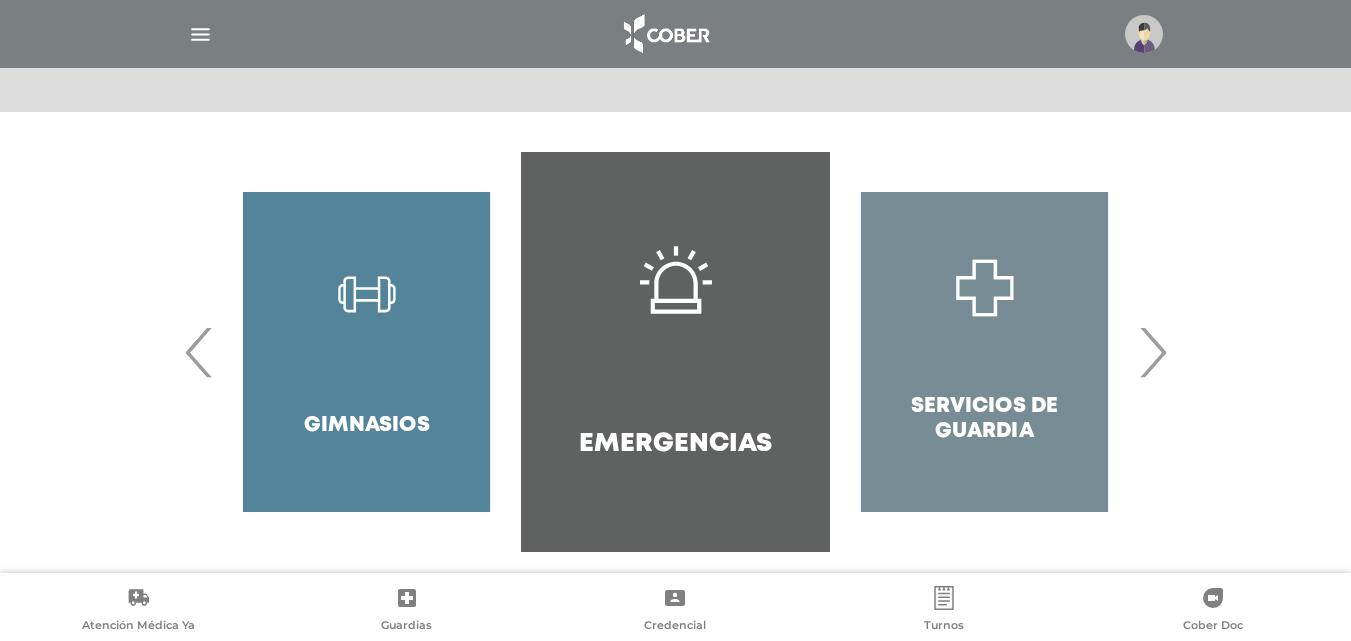 click on "Servicios de Guardia" at bounding box center [984, 352] 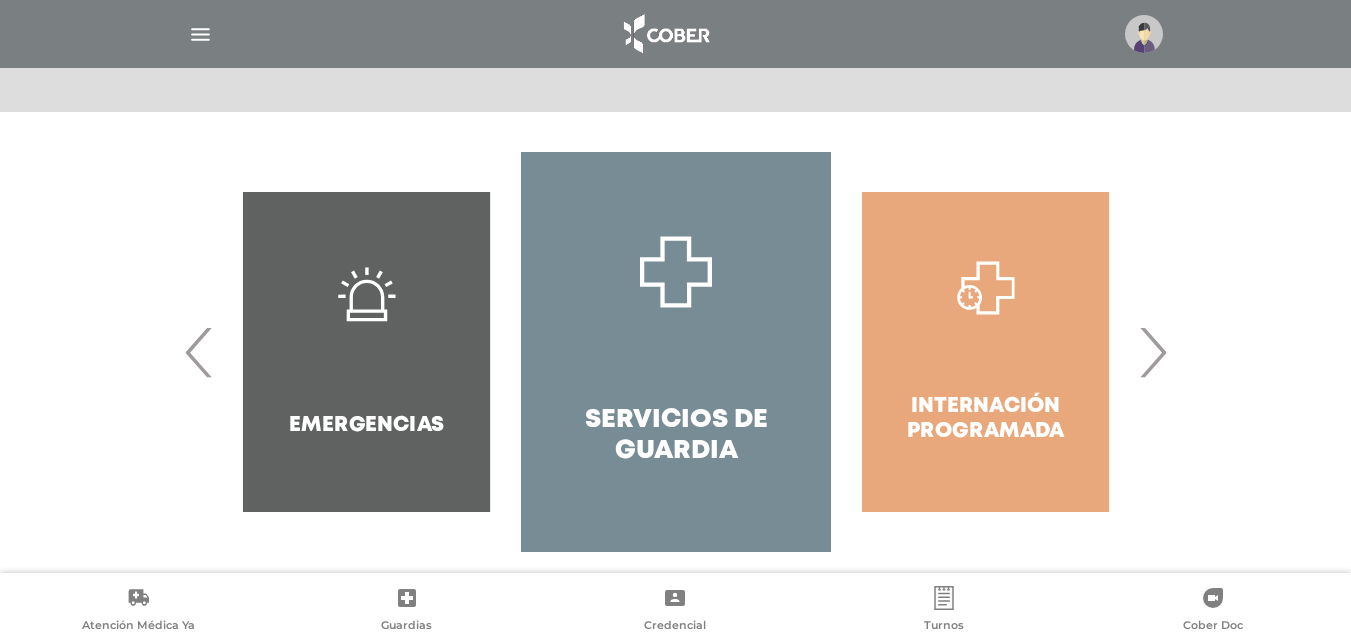 click on "›" at bounding box center [1152, 352] 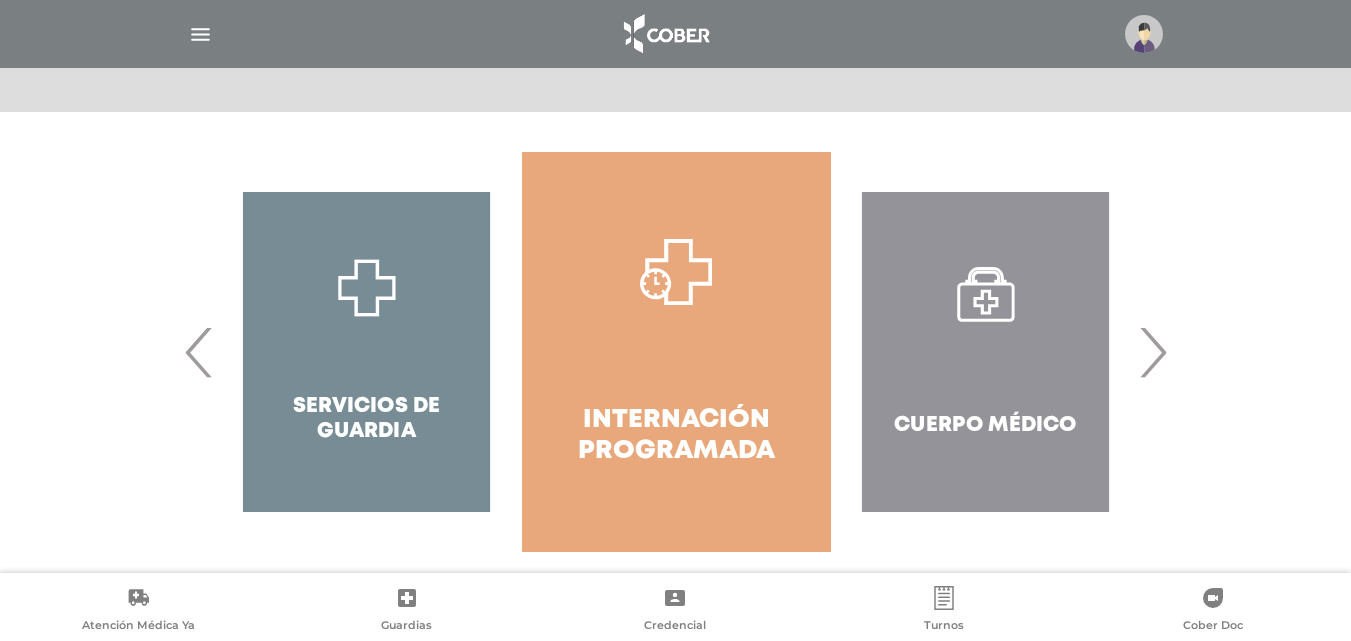 click on "›" at bounding box center [1152, 352] 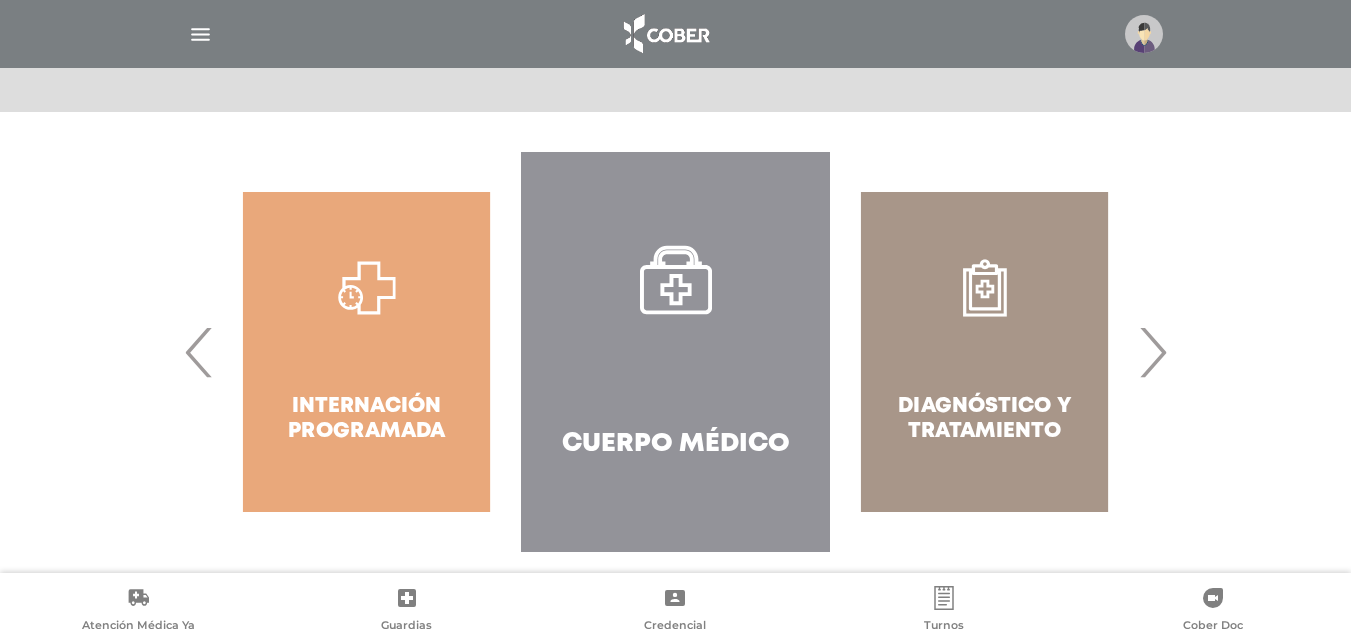 click on "›" at bounding box center [1152, 352] 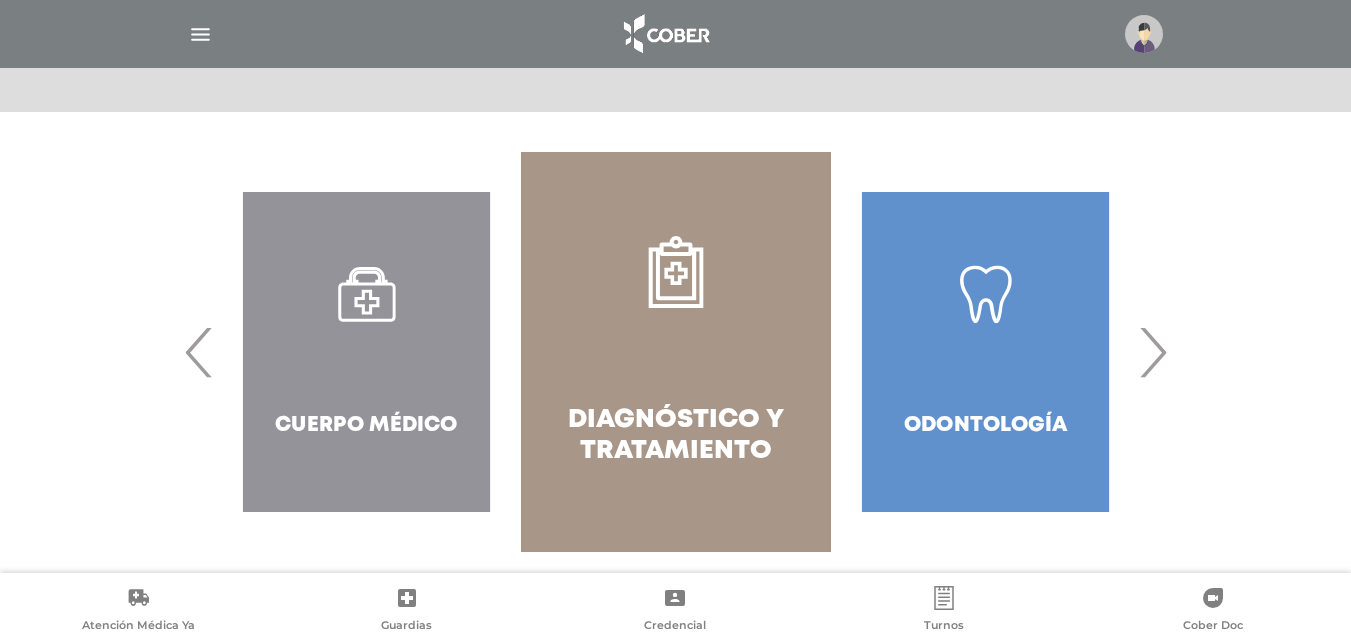 drag, startPoint x: 161, startPoint y: 354, endPoint x: 191, endPoint y: 353, distance: 30.016663 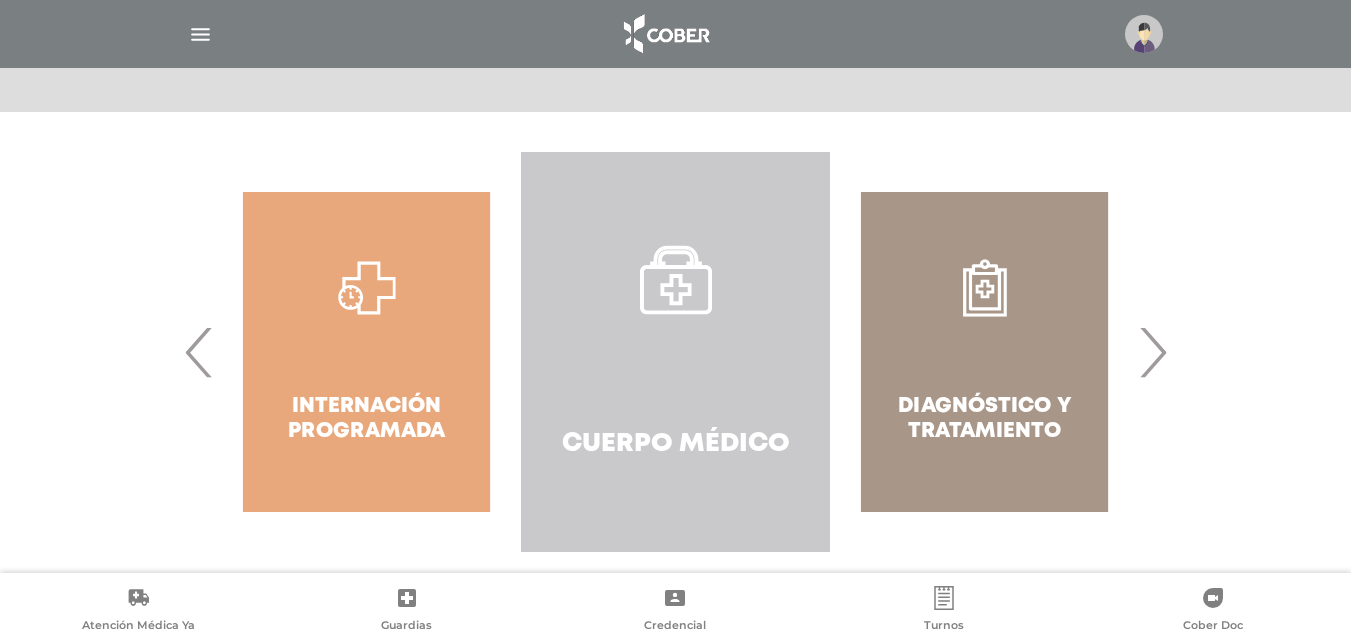 click on "Cuerpo Médico" at bounding box center (675, 352) 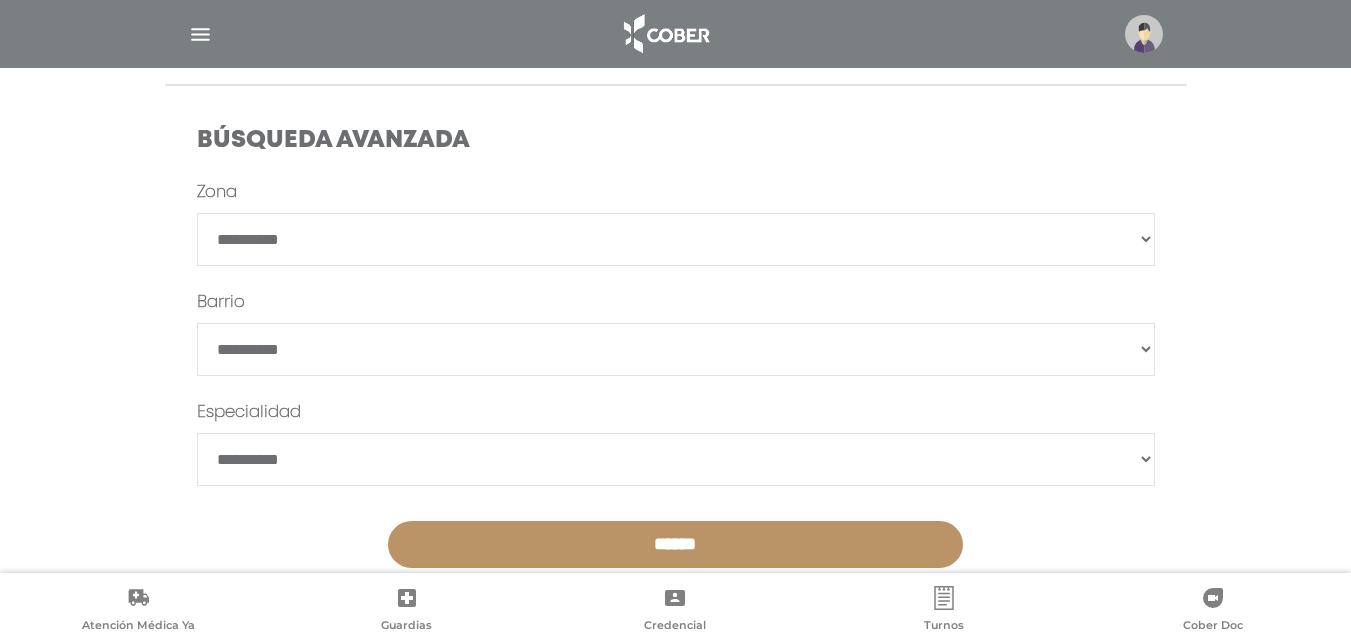 scroll, scrollTop: 562, scrollLeft: 0, axis: vertical 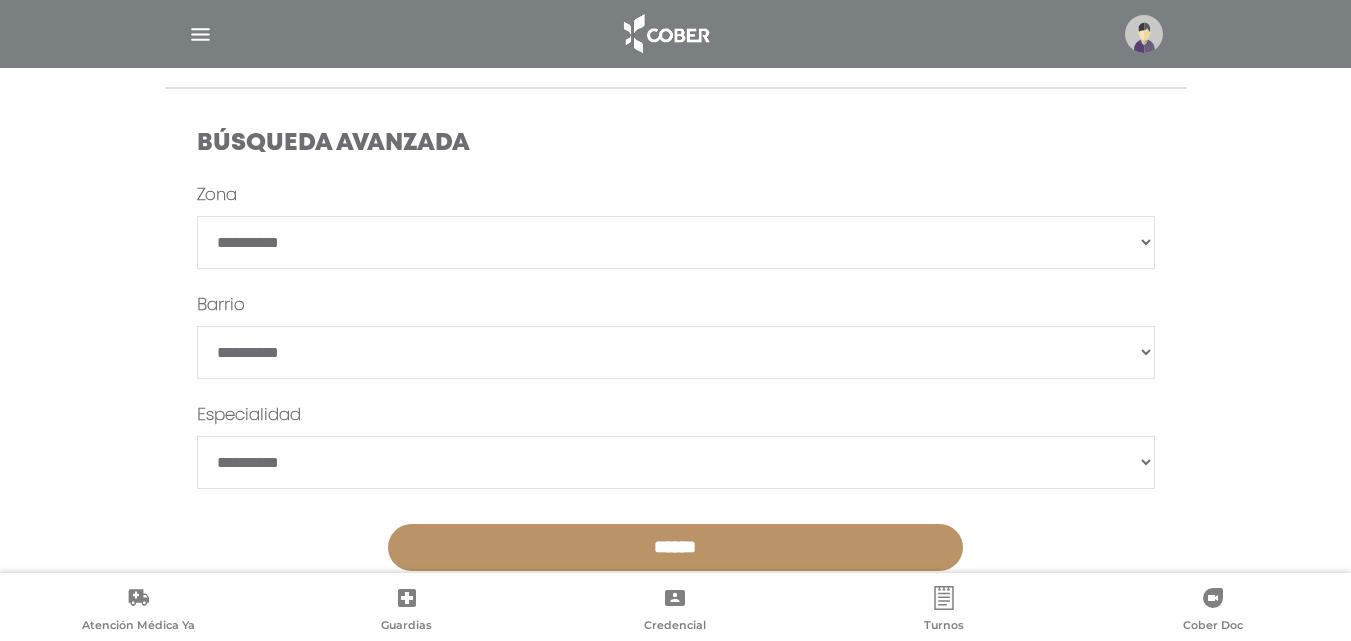 click on "**********" at bounding box center [676, 242] 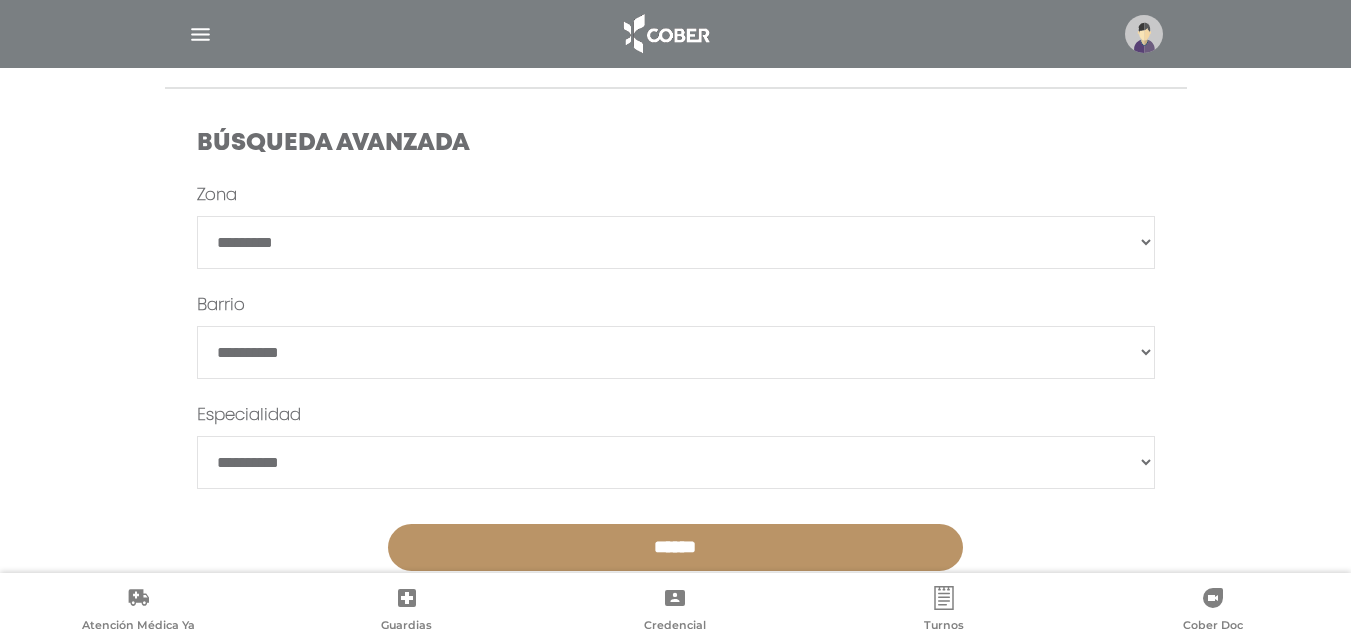 click on "**********" at bounding box center (676, 242) 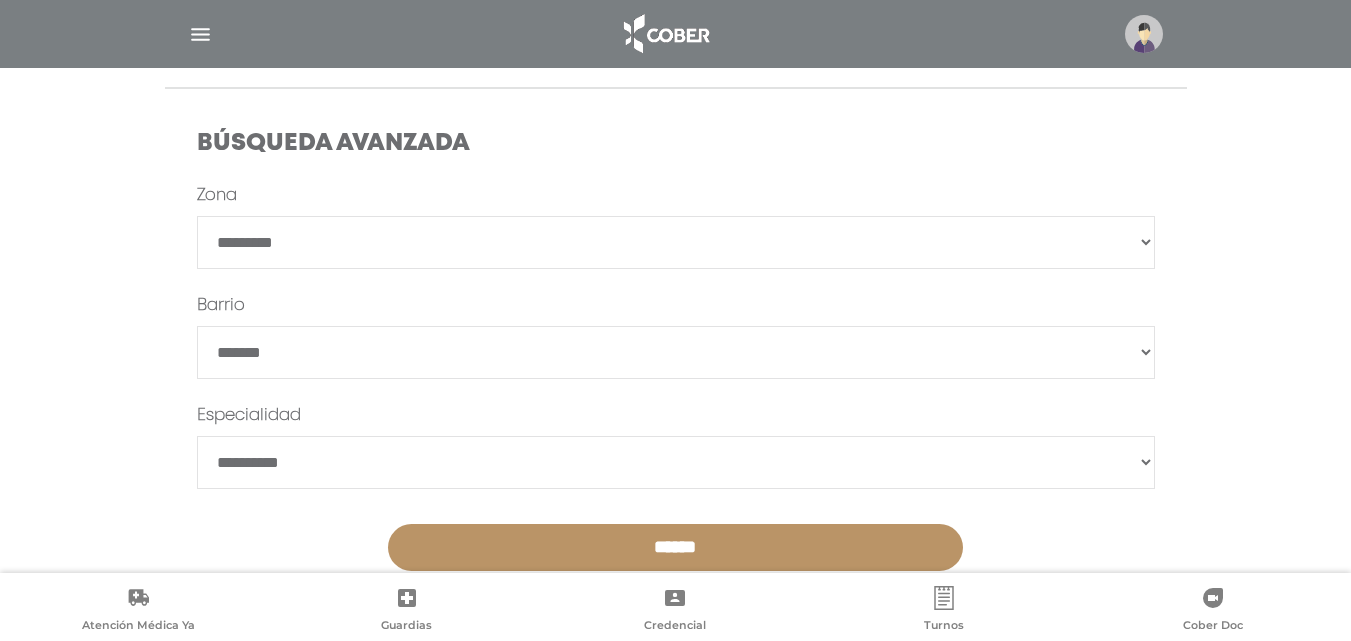 click on "******" at bounding box center (675, 547) 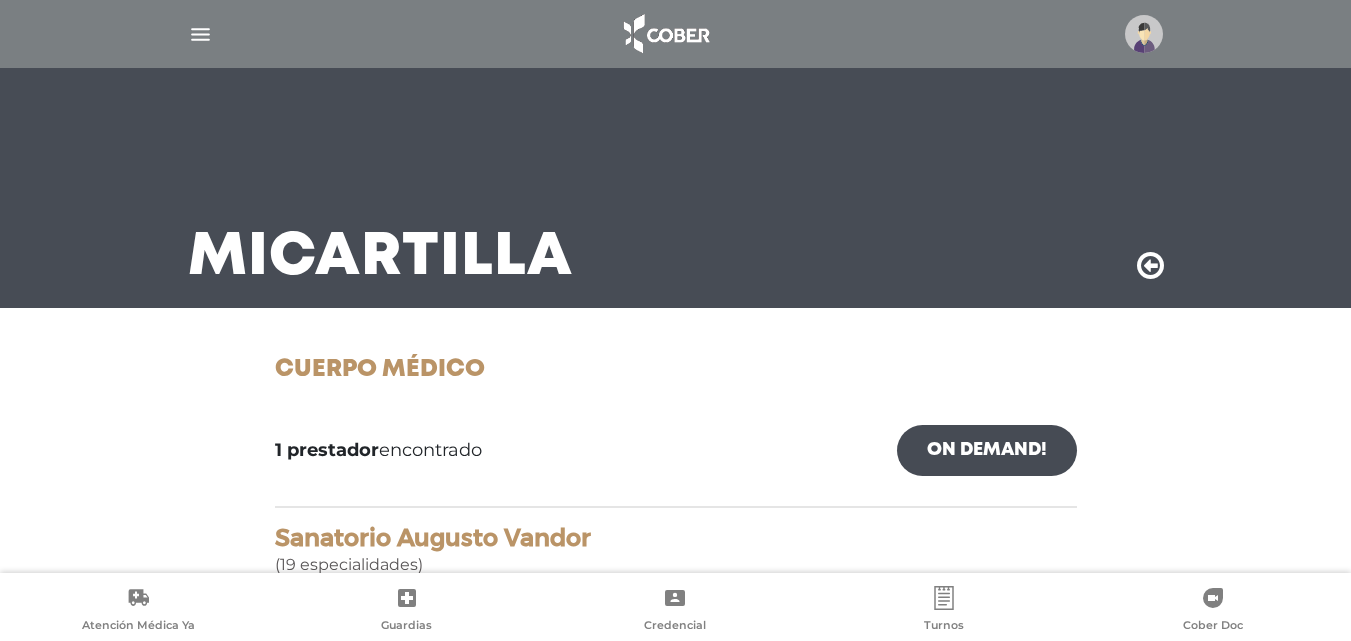 scroll, scrollTop: 0, scrollLeft: 0, axis: both 